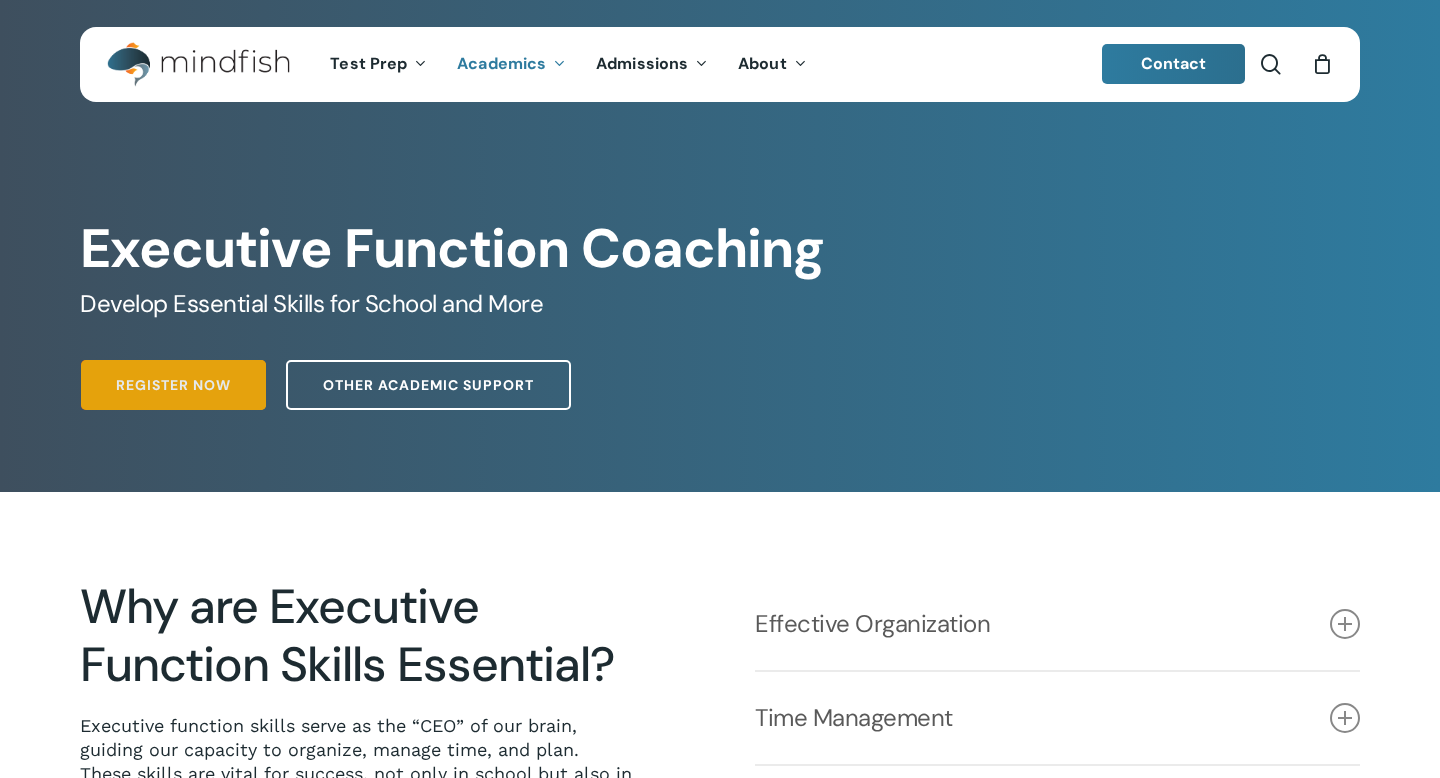 scroll, scrollTop: 0, scrollLeft: 0, axis: both 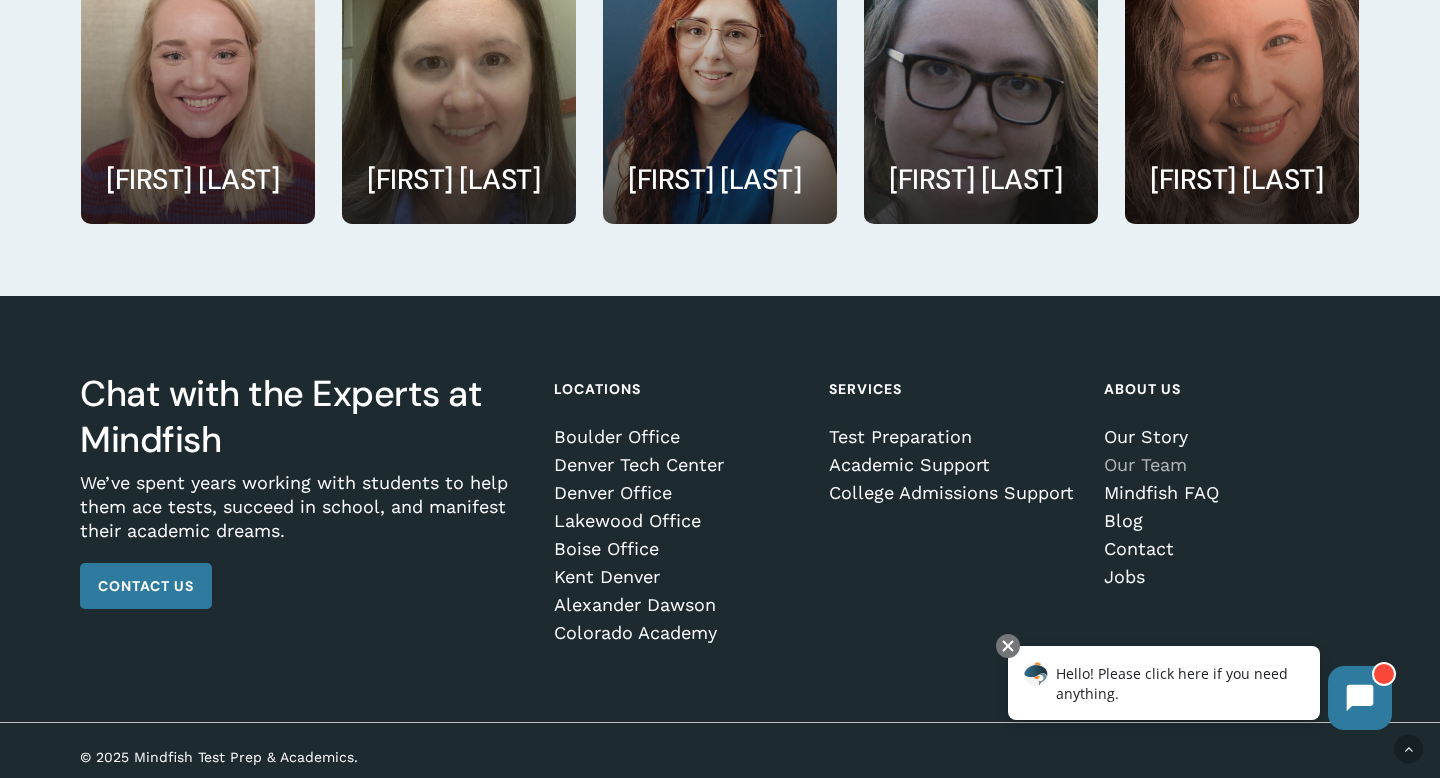 click on "Our Team" at bounding box center (1229, 465) 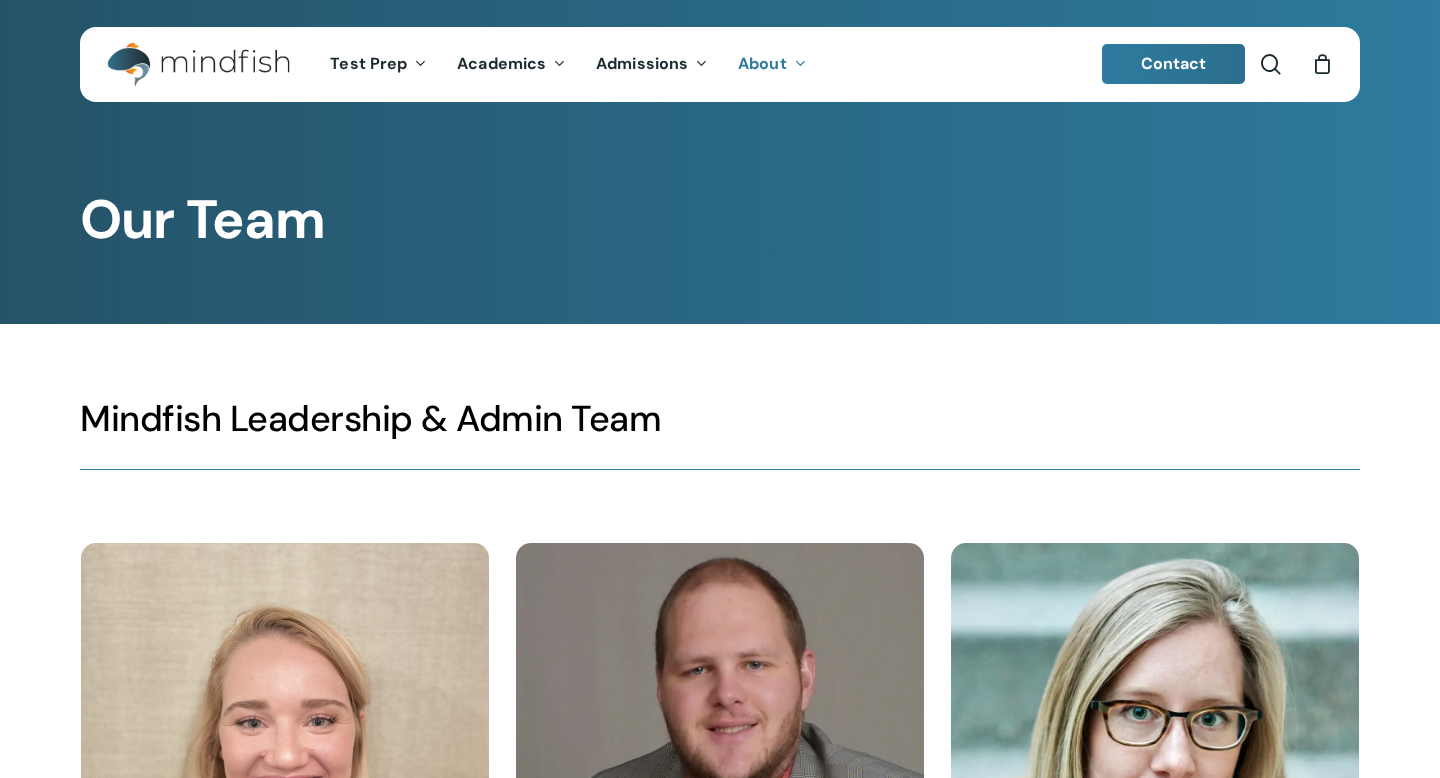scroll, scrollTop: 0, scrollLeft: 0, axis: both 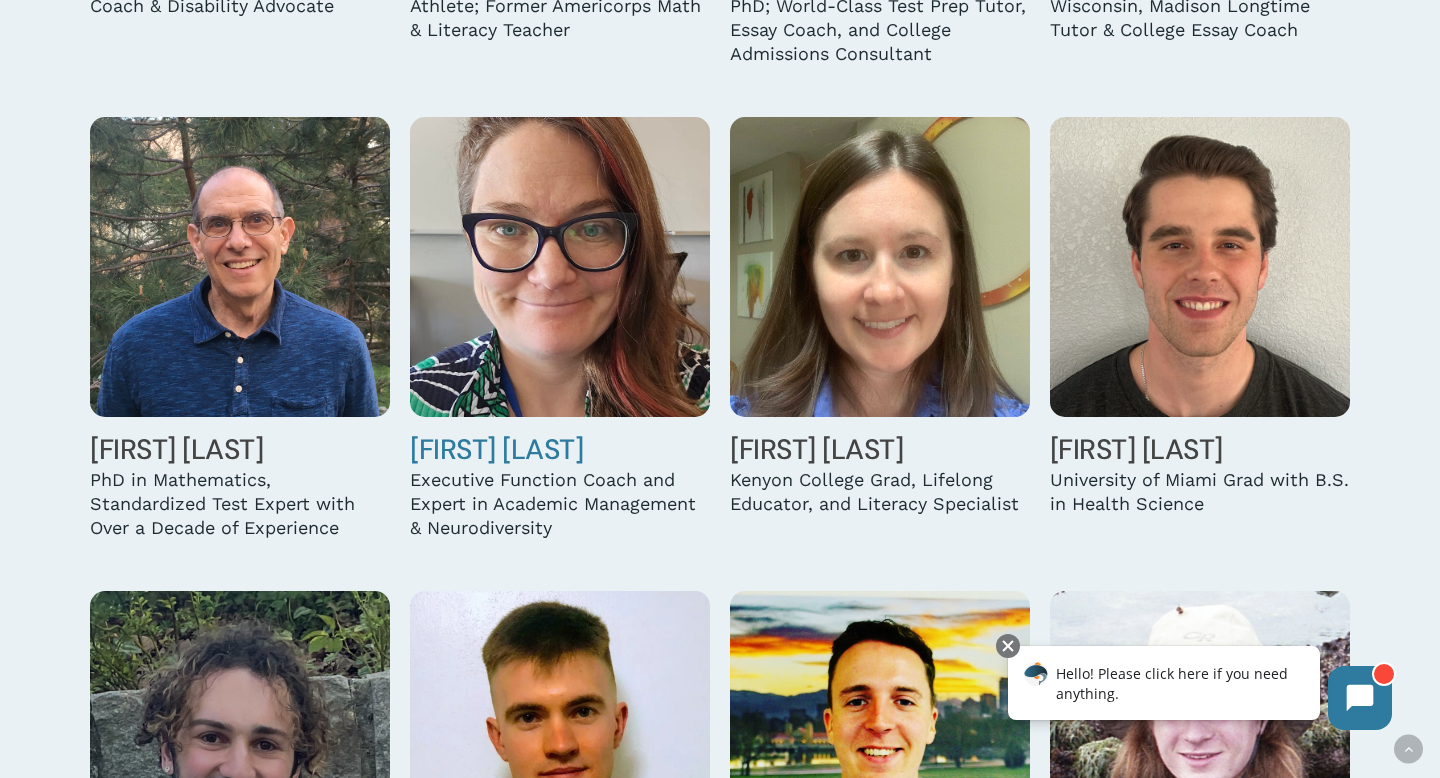click on "[FIRST] [LAST]" at bounding box center (496, 449) 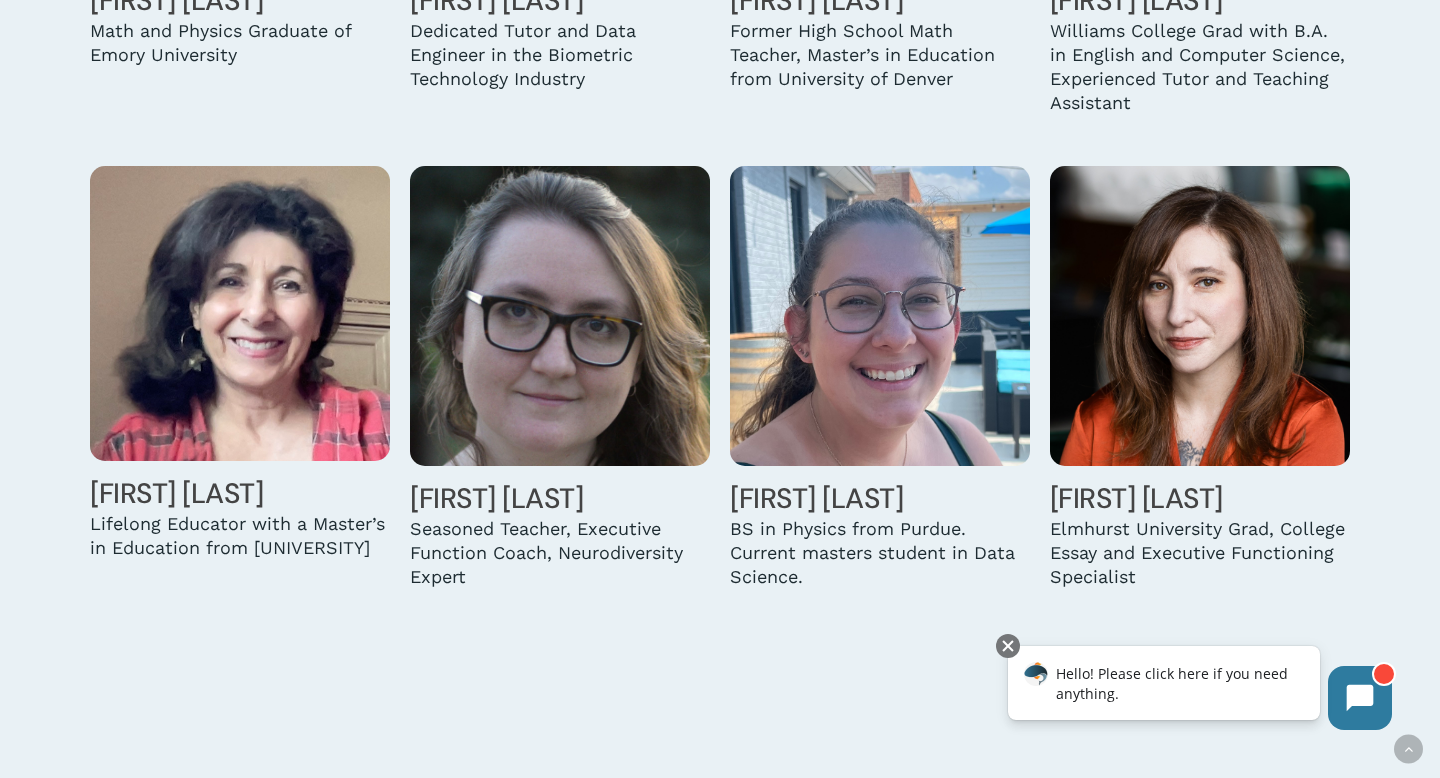 scroll, scrollTop: 3121, scrollLeft: 0, axis: vertical 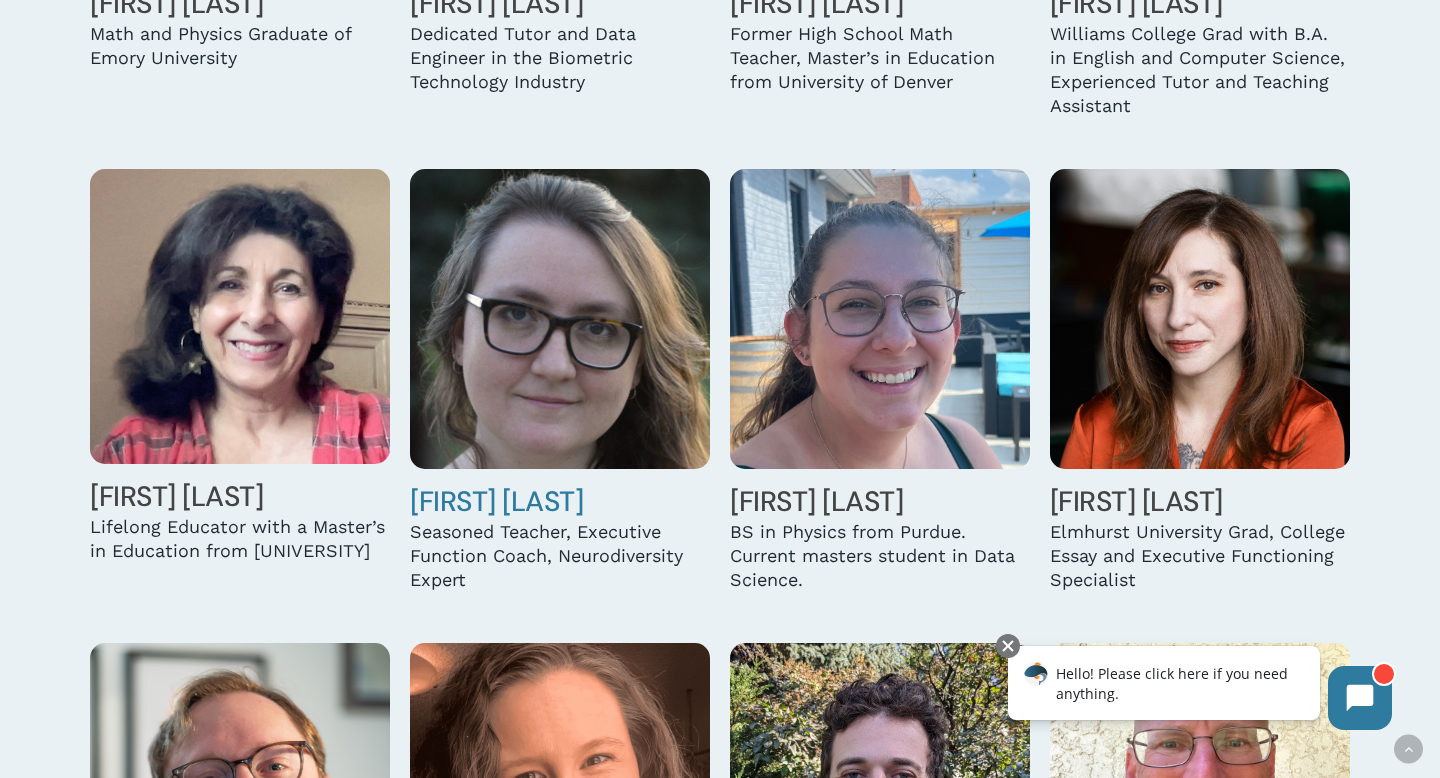 click on "[PERSON] [LAST]" at bounding box center [496, 501] 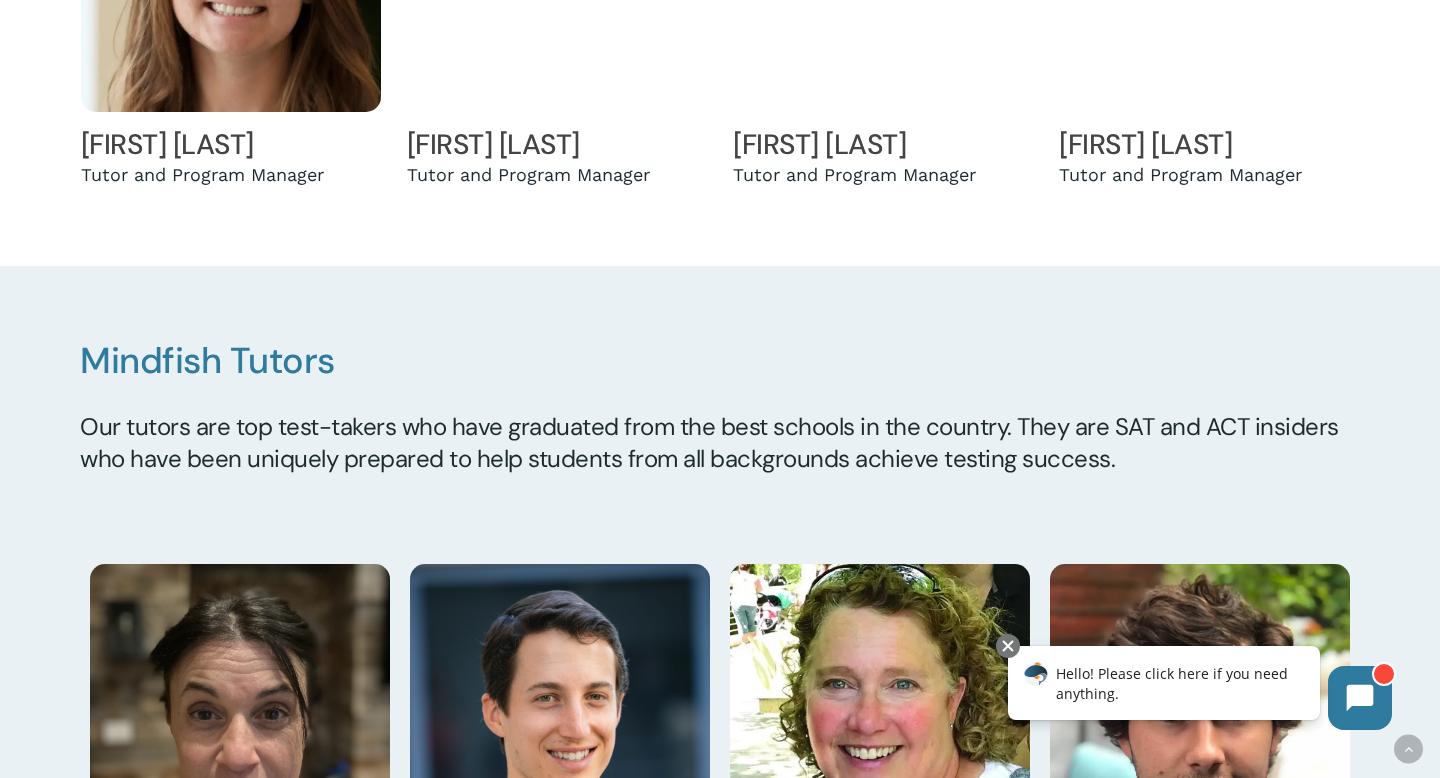 scroll, scrollTop: 1250, scrollLeft: 0, axis: vertical 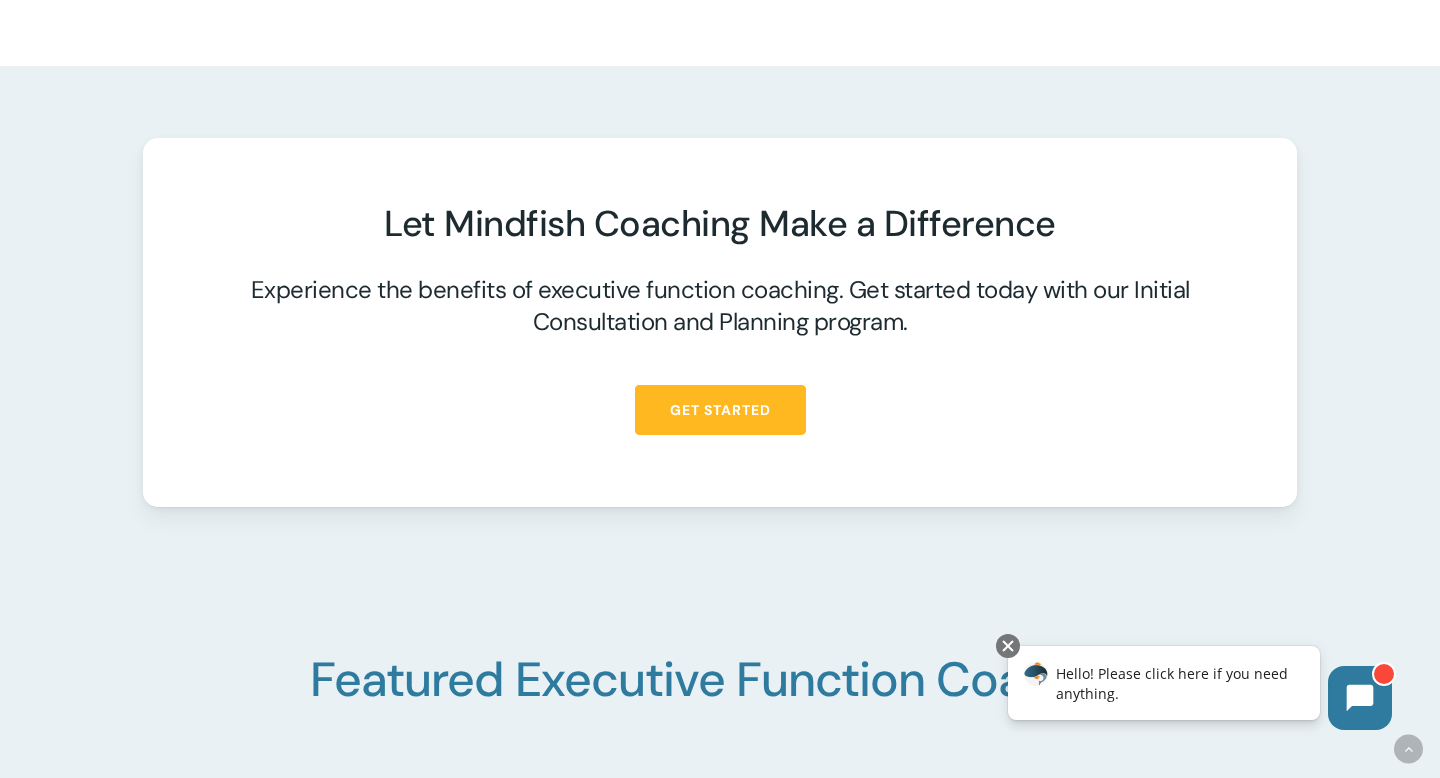 click on "Get Started" at bounding box center [720, 410] 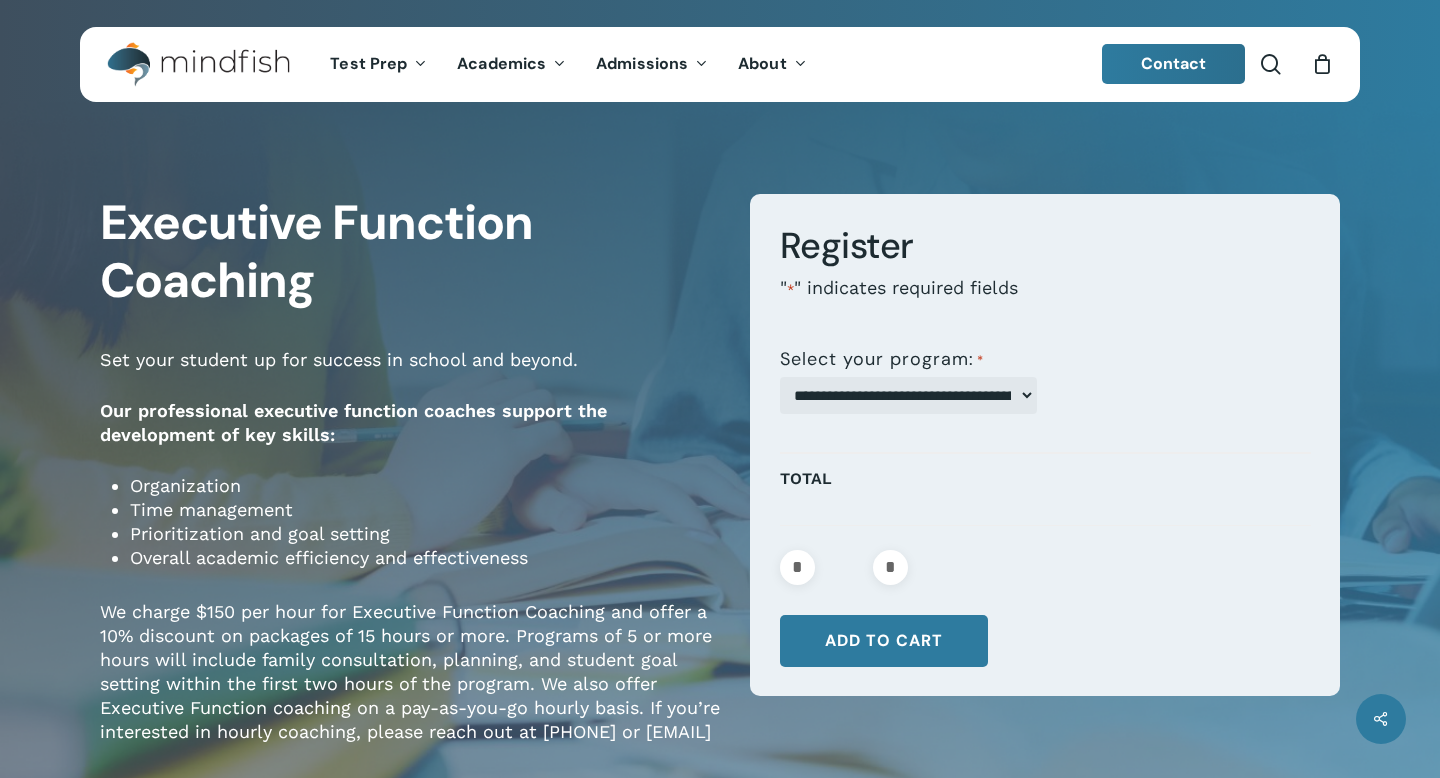 scroll, scrollTop: 0, scrollLeft: 0, axis: both 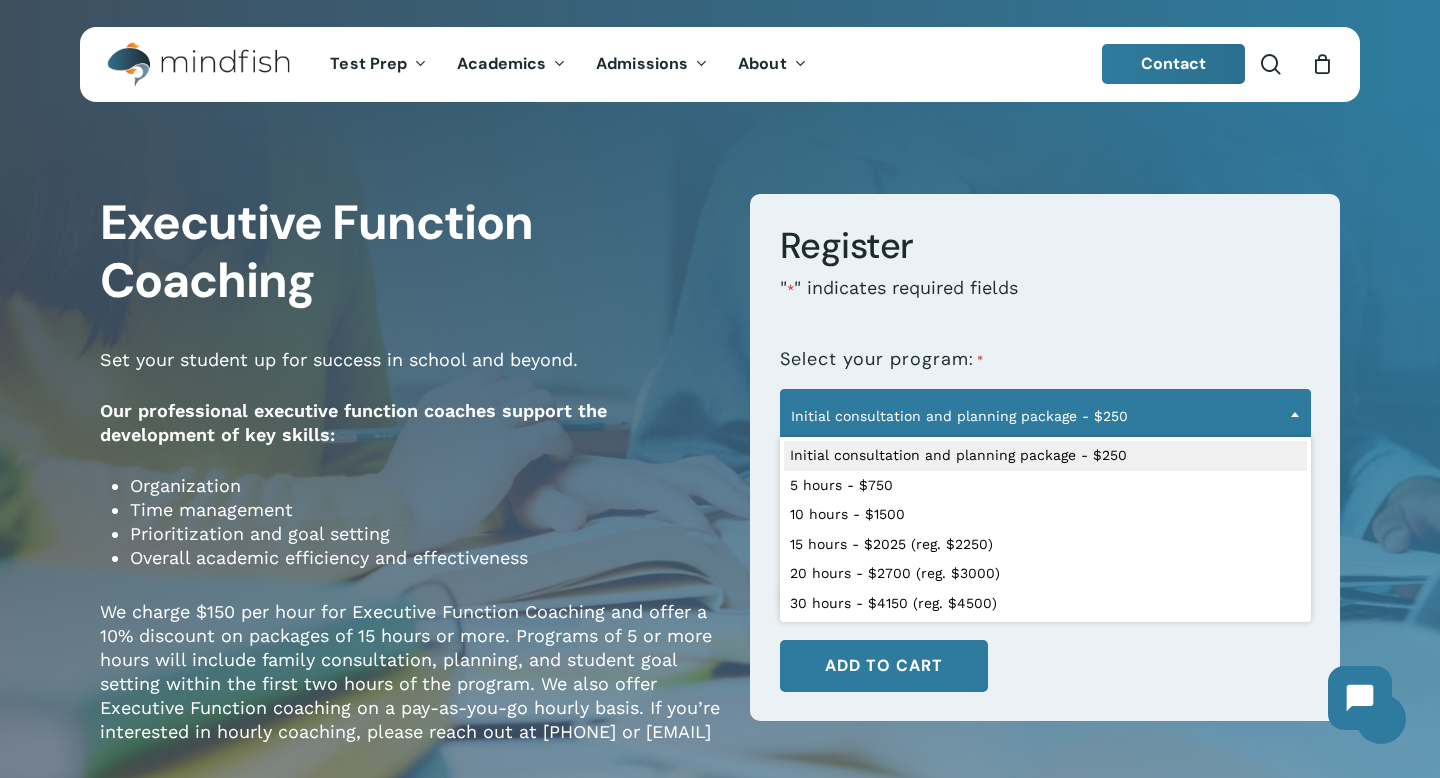 click at bounding box center (1295, 414) 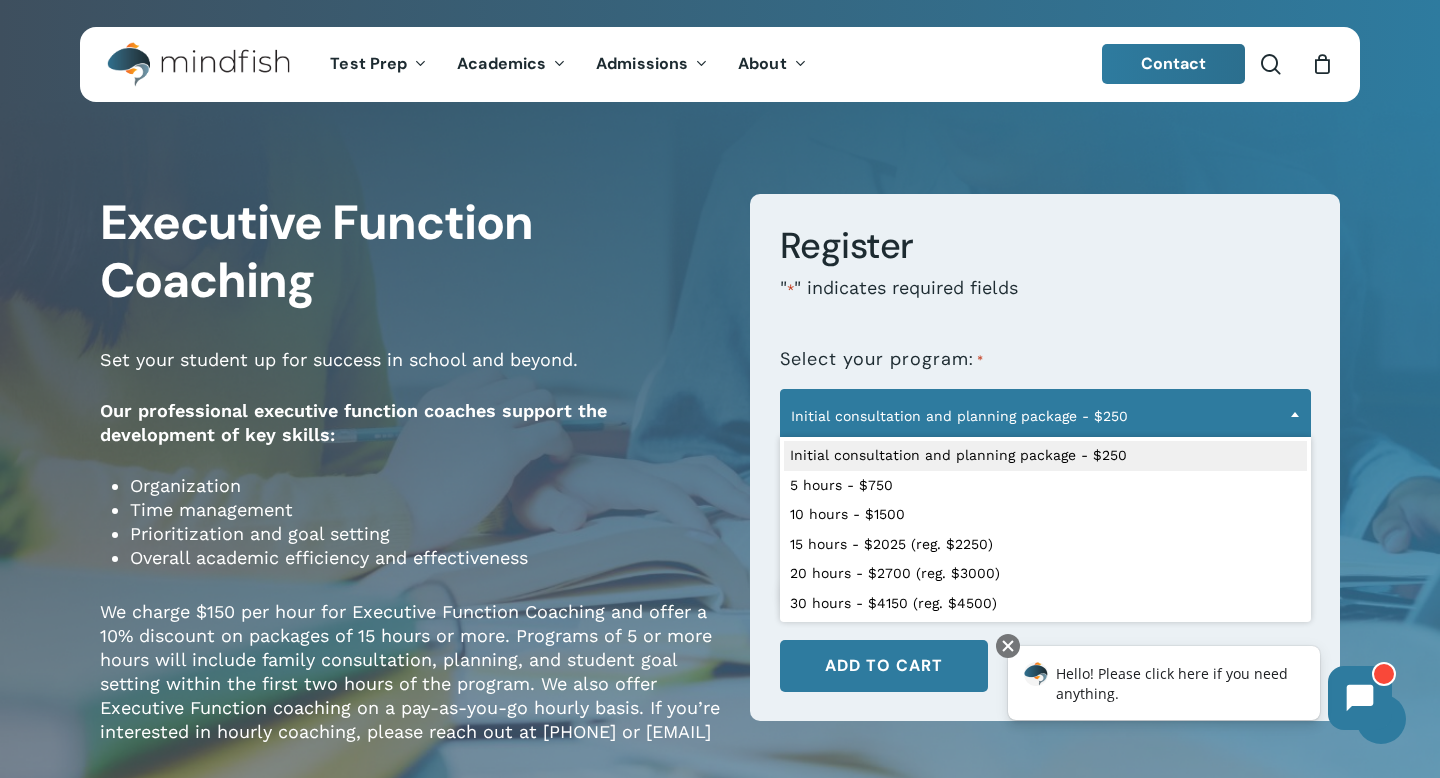 click on "Set your student up for success in school and beyond." at bounding box center [410, 373] 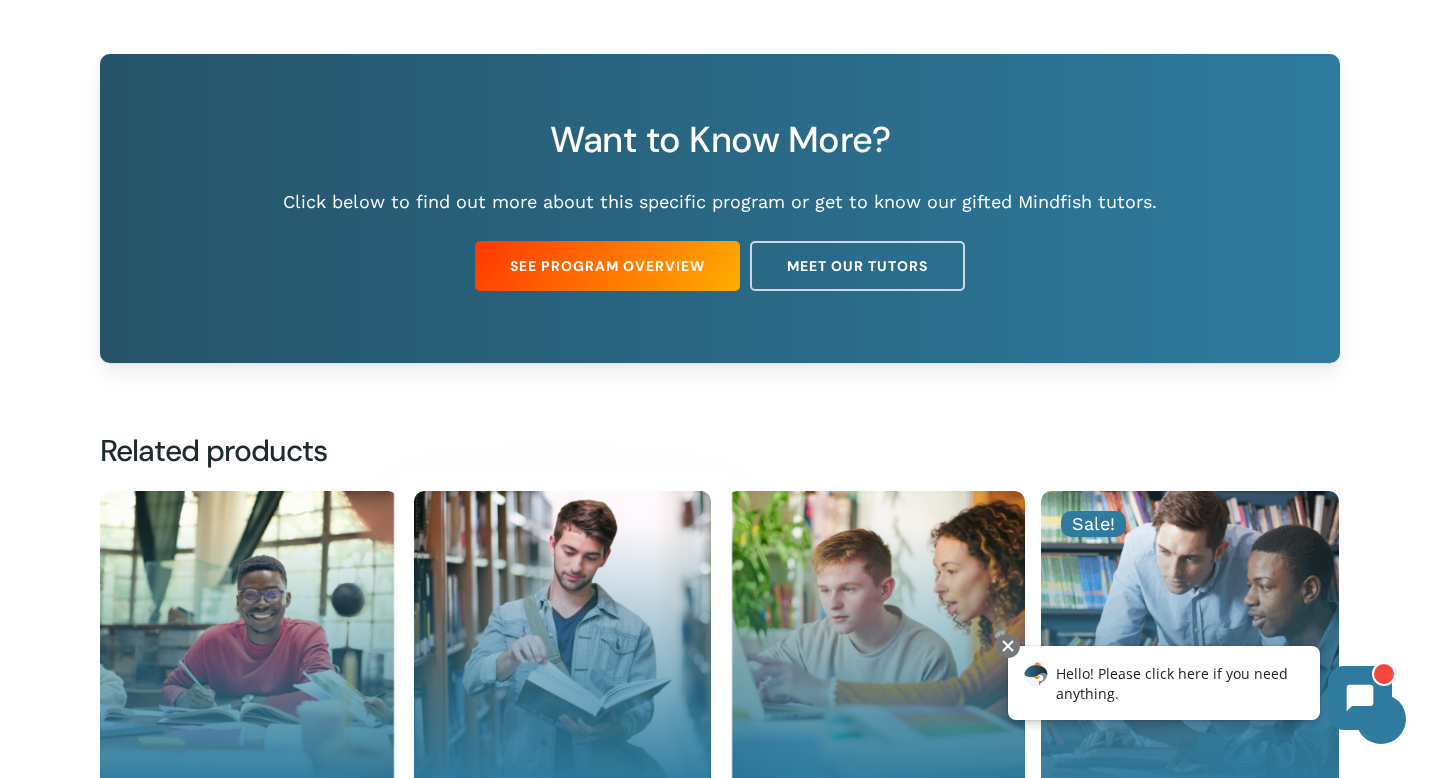 scroll, scrollTop: 1354, scrollLeft: 0, axis: vertical 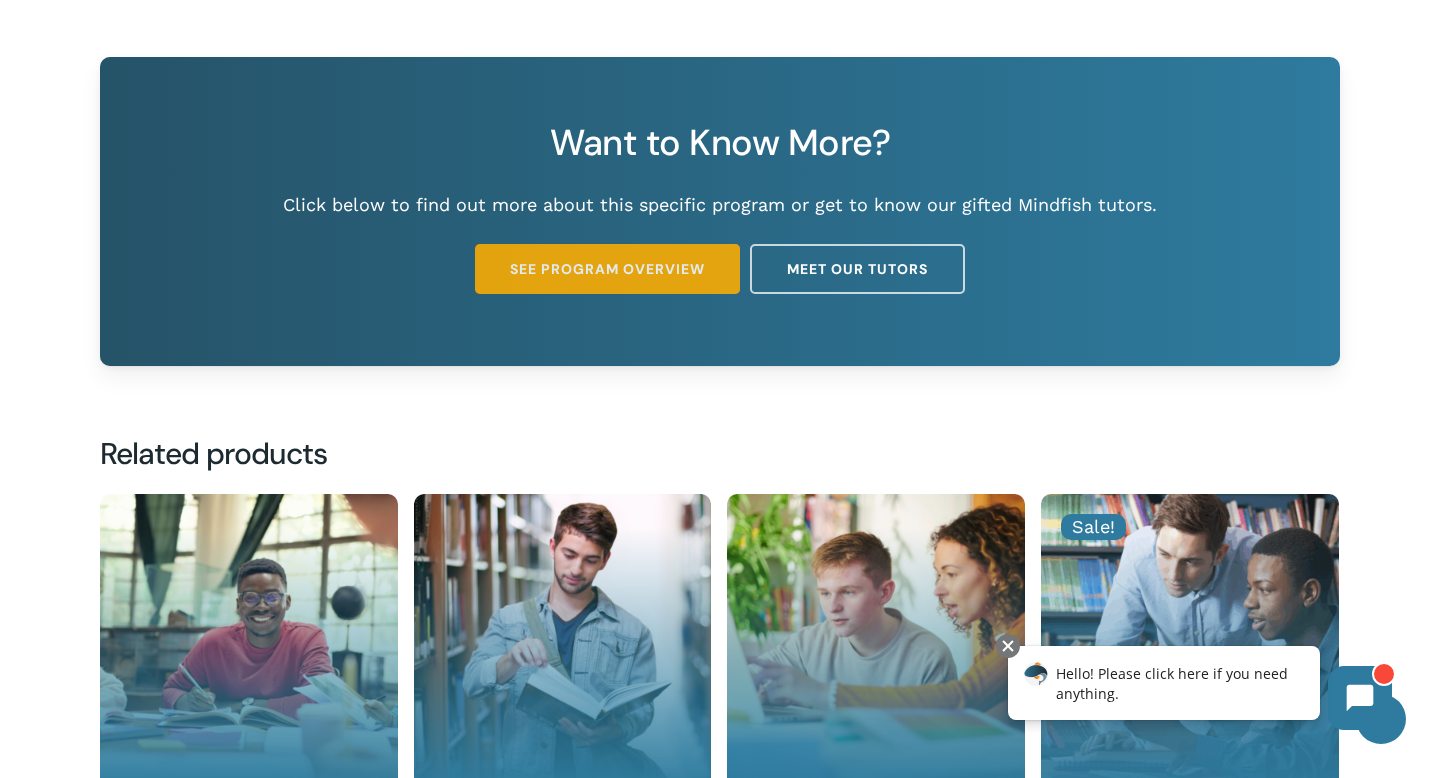 click on "See Program Overview" at bounding box center (607, 269) 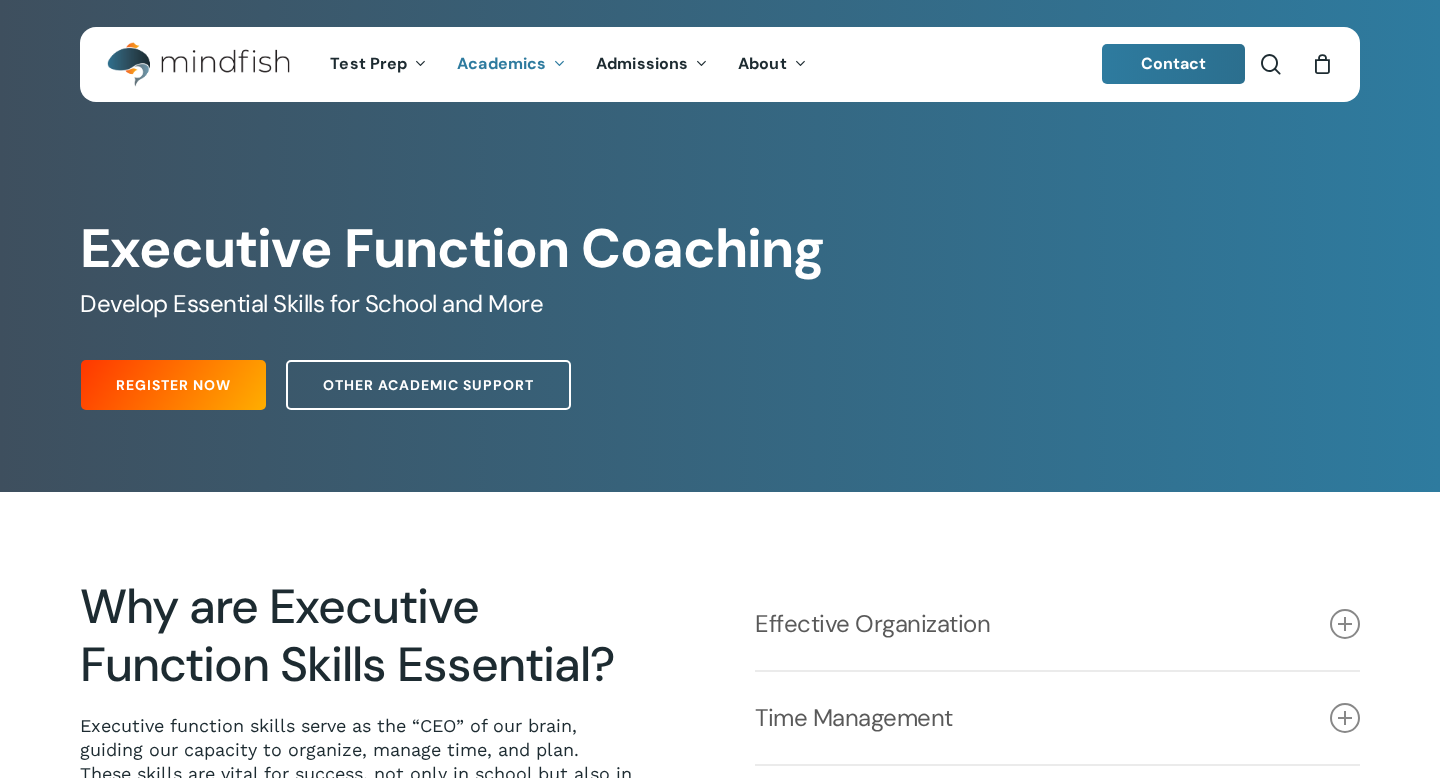 scroll, scrollTop: 0, scrollLeft: 0, axis: both 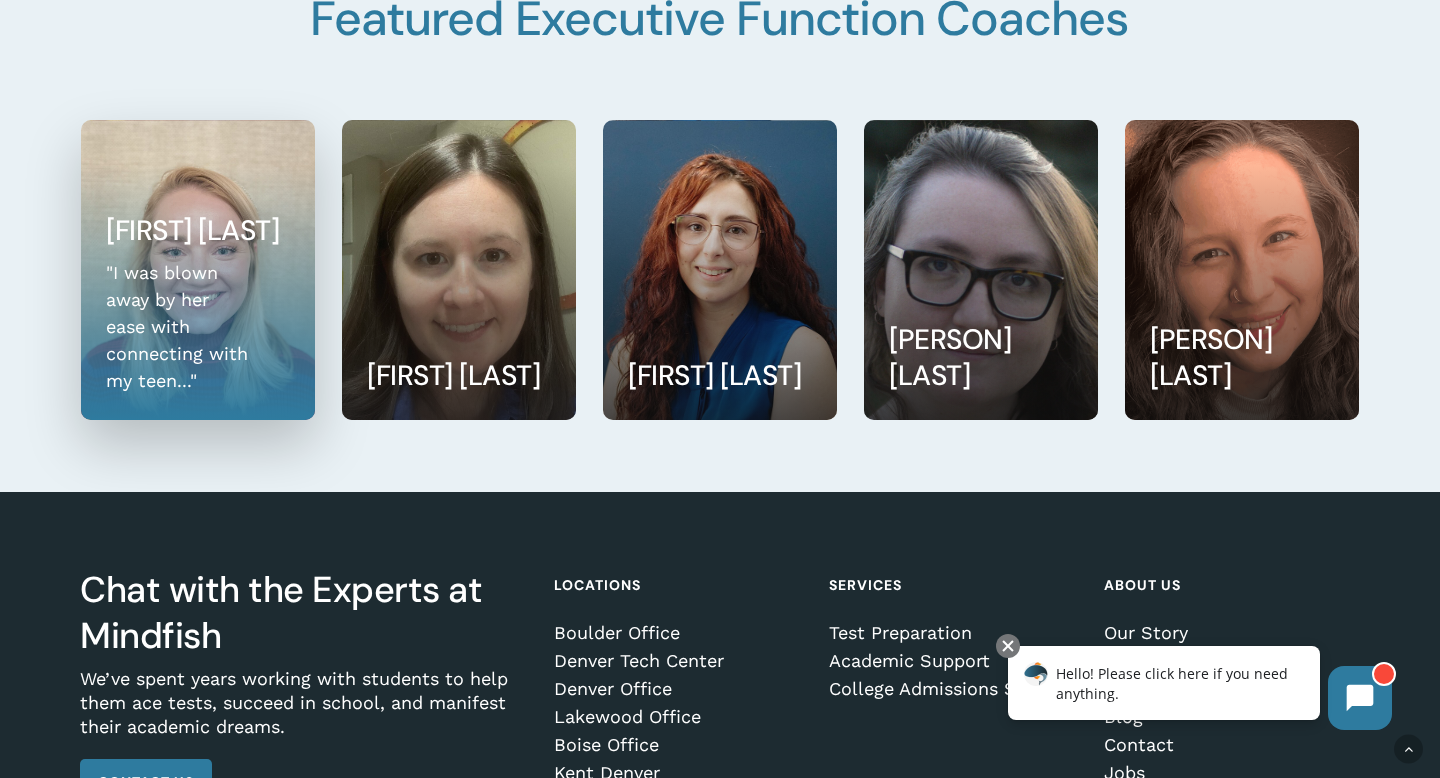 click at bounding box center (198, 270) 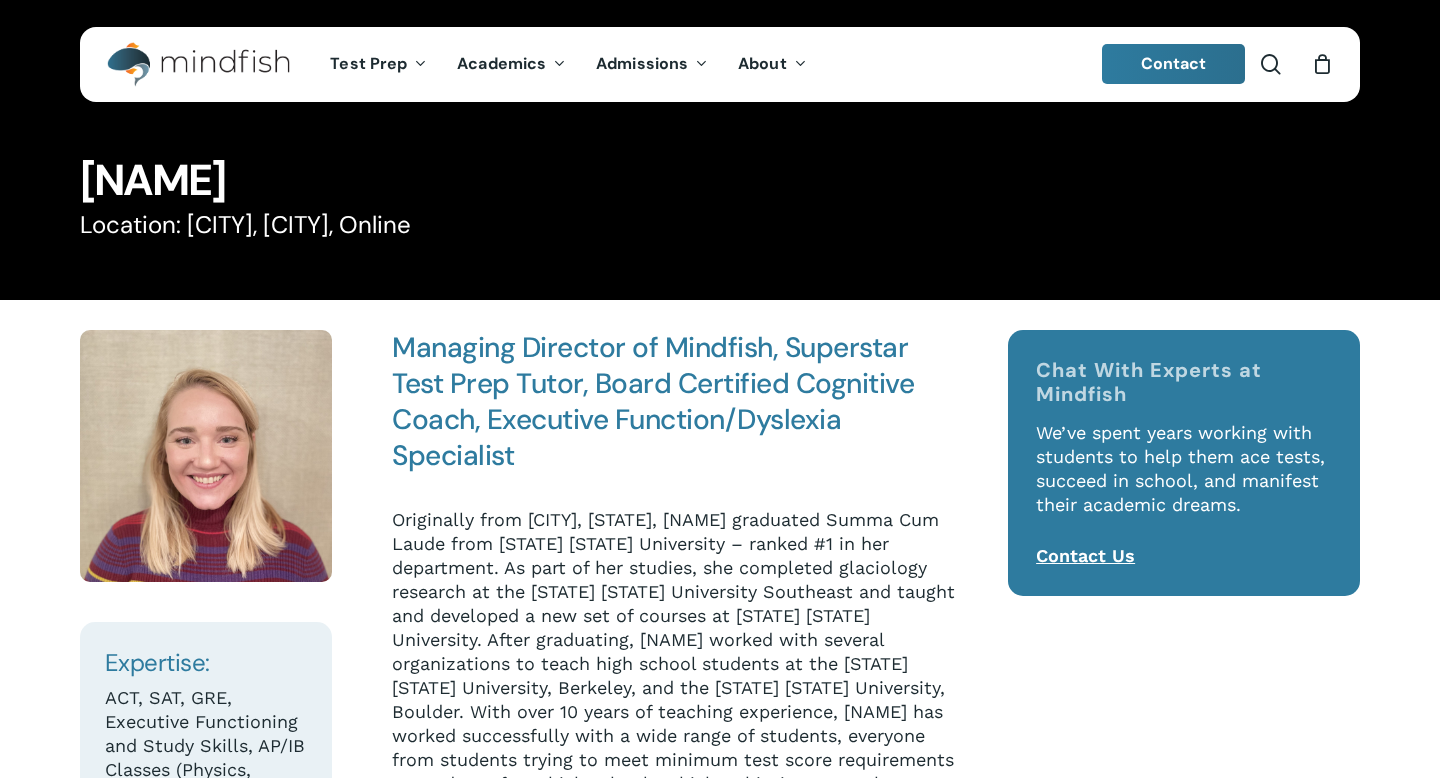 scroll, scrollTop: 0, scrollLeft: 0, axis: both 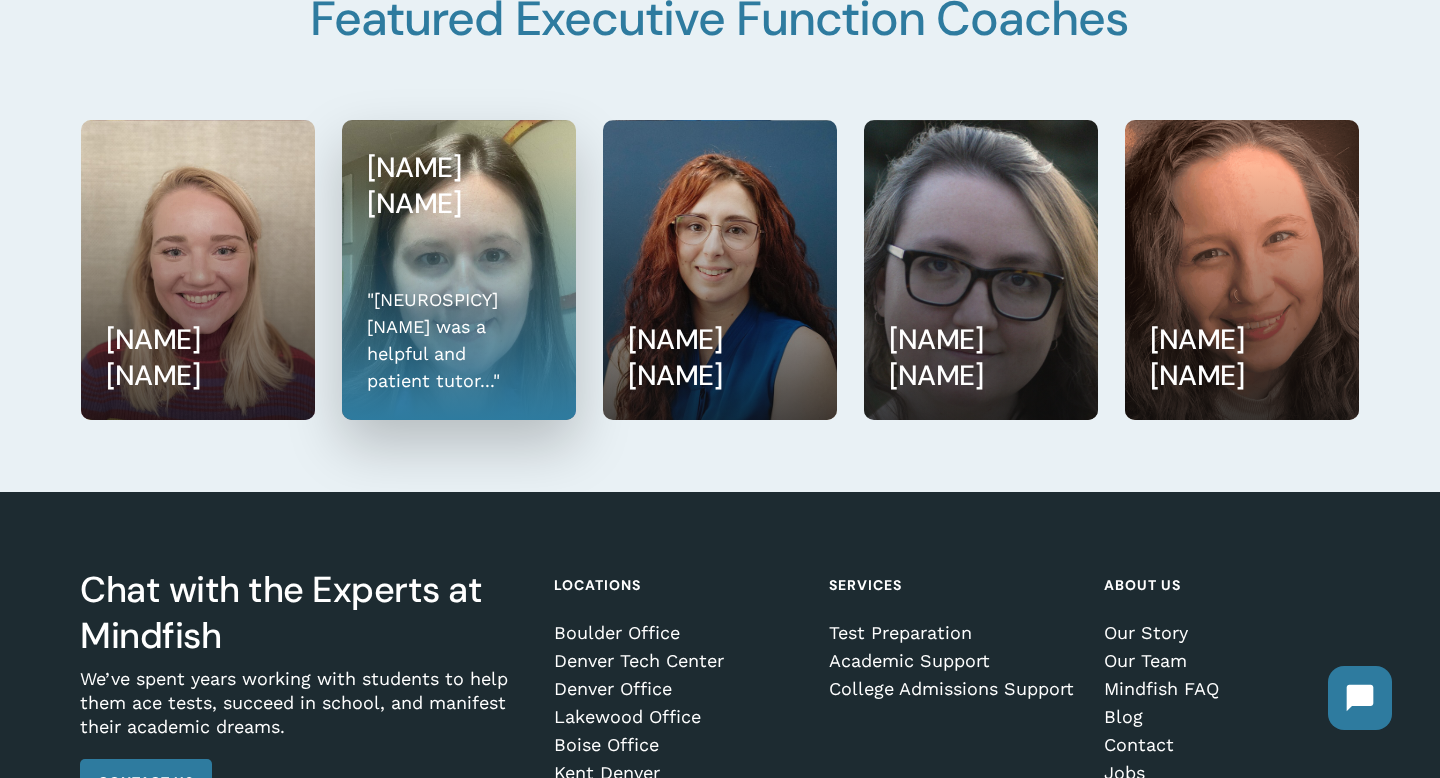 click at bounding box center (459, 270) 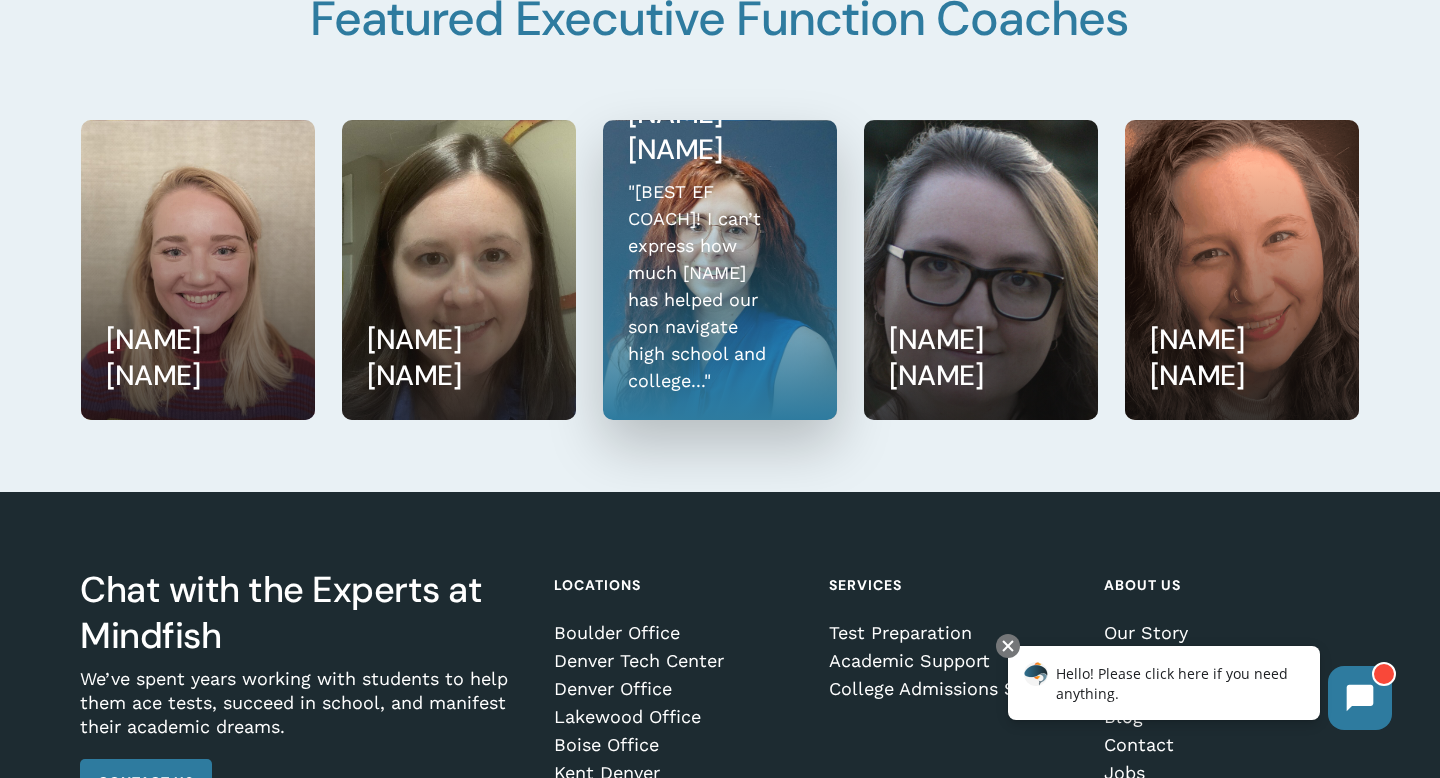 click at bounding box center (720, 270) 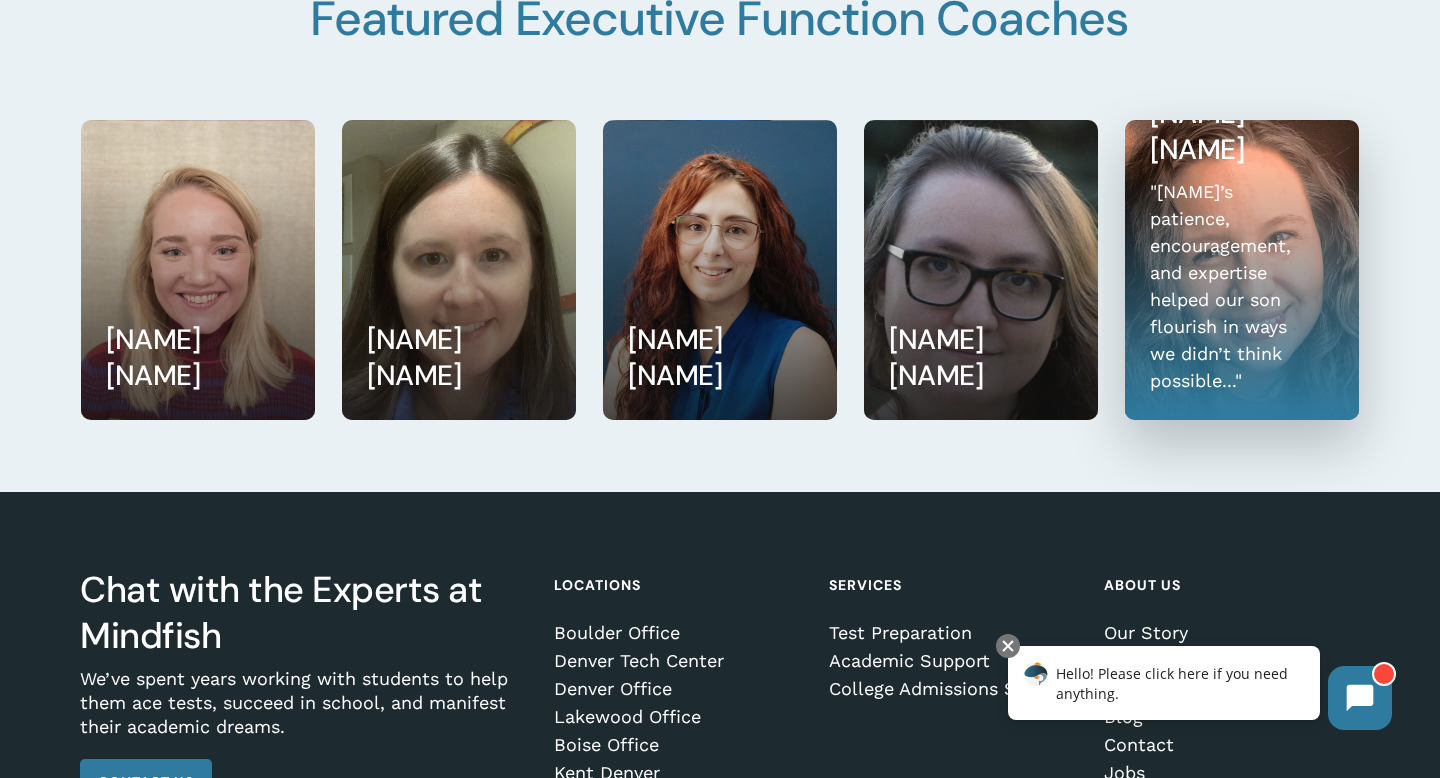 click at bounding box center [1242, 270] 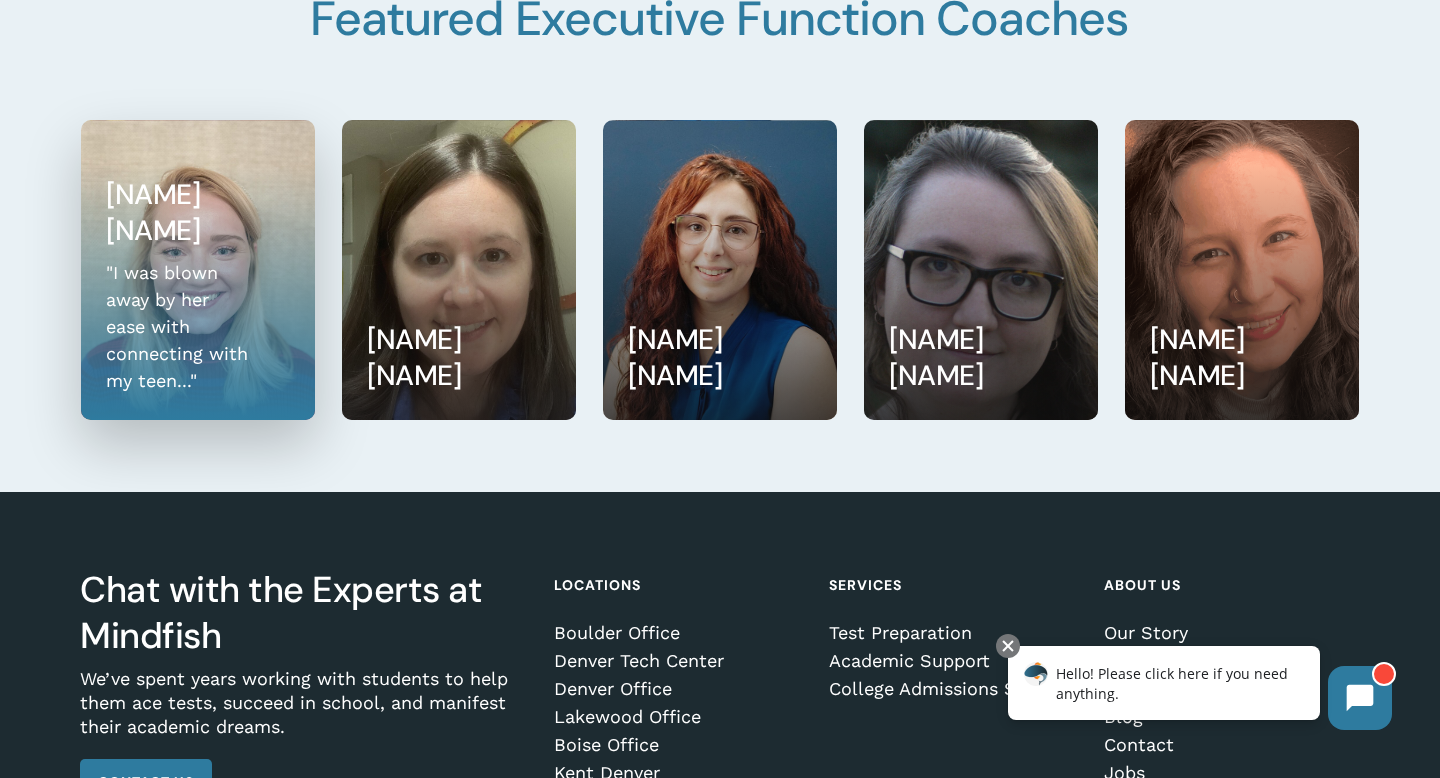 click at bounding box center (198, 270) 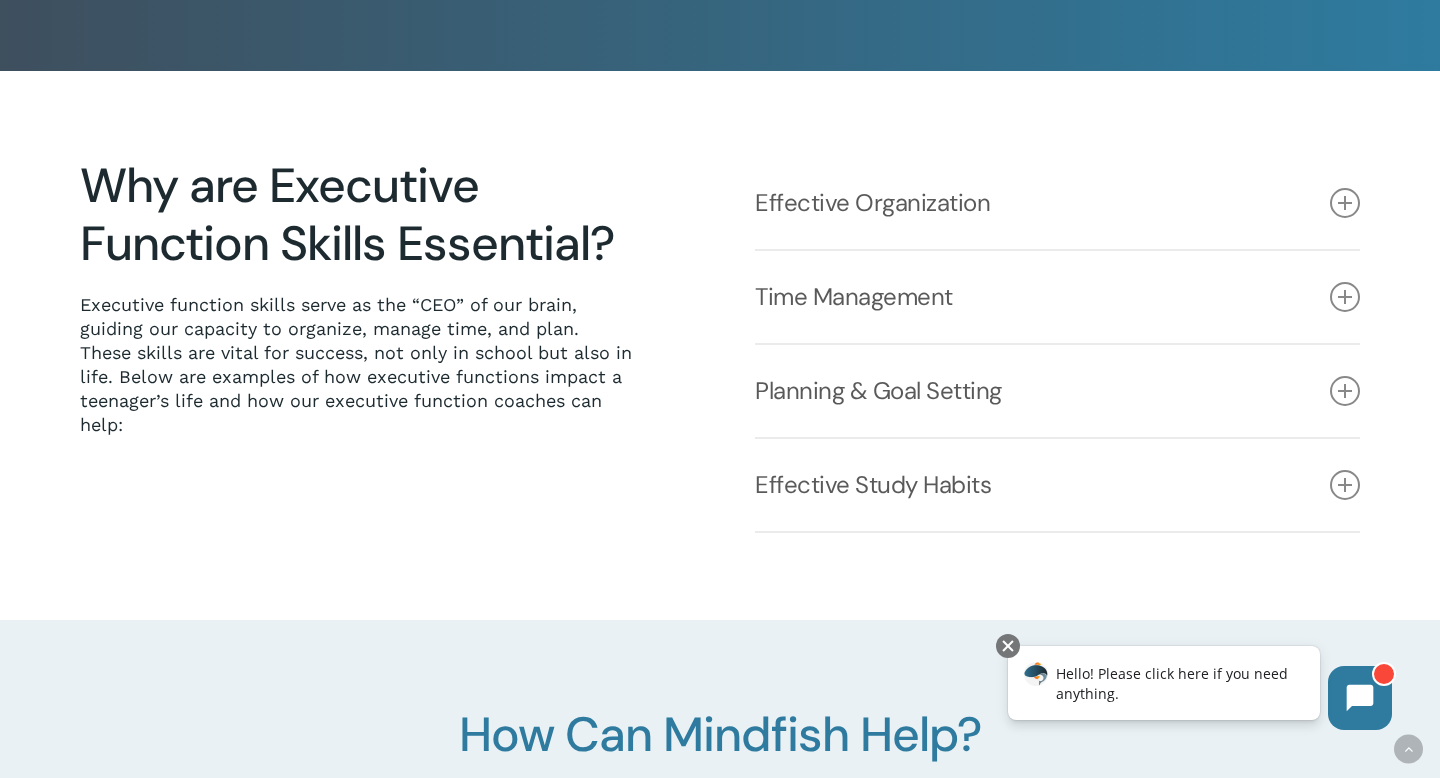 scroll, scrollTop: 427, scrollLeft: 0, axis: vertical 